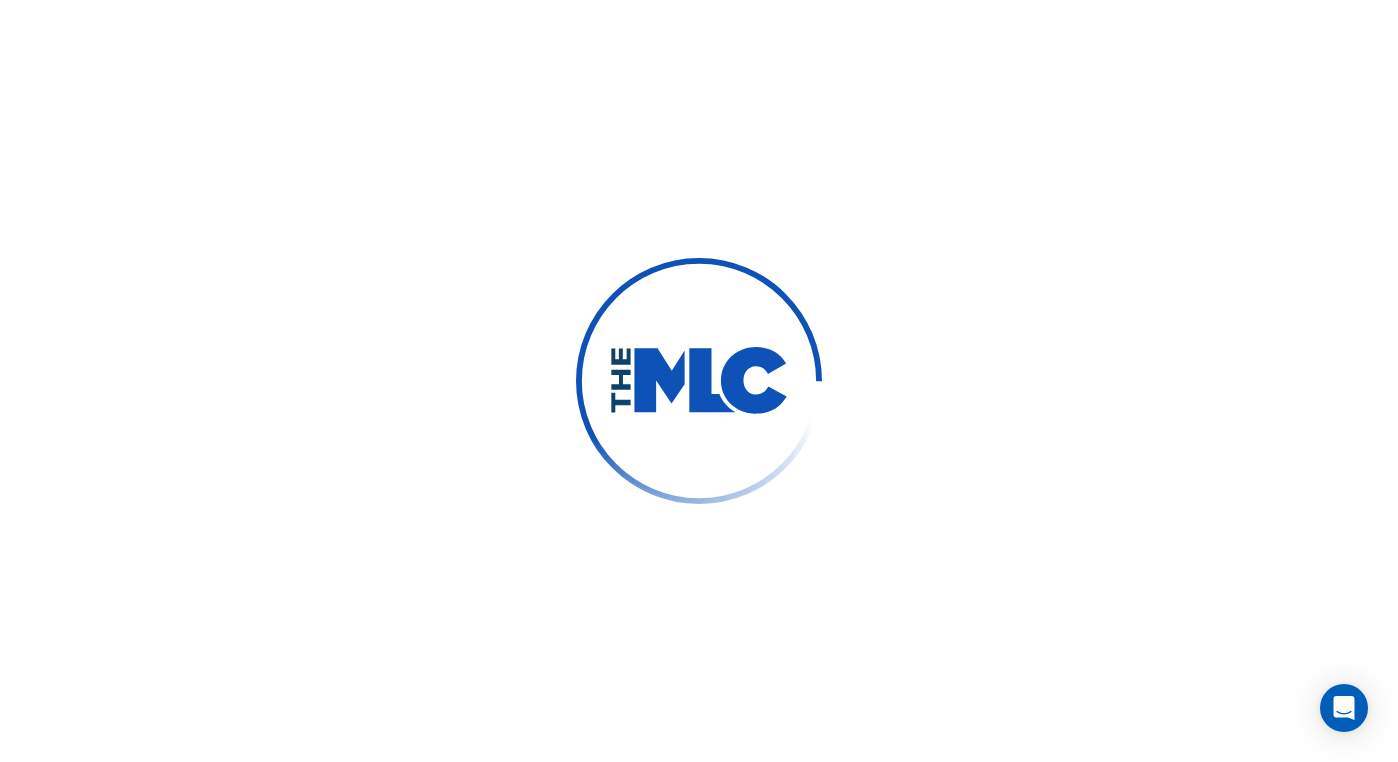 scroll, scrollTop: 0, scrollLeft: 0, axis: both 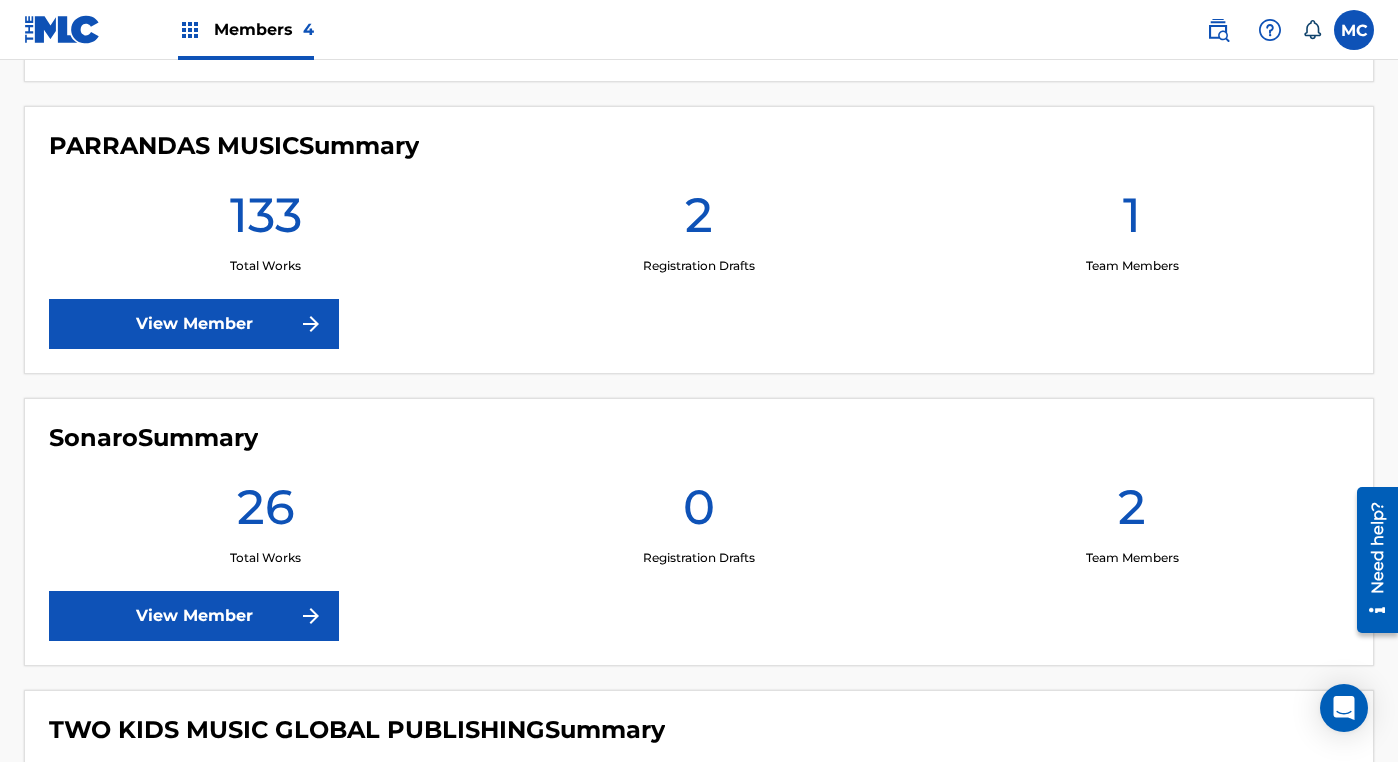 click on "View Member" at bounding box center [194, 324] 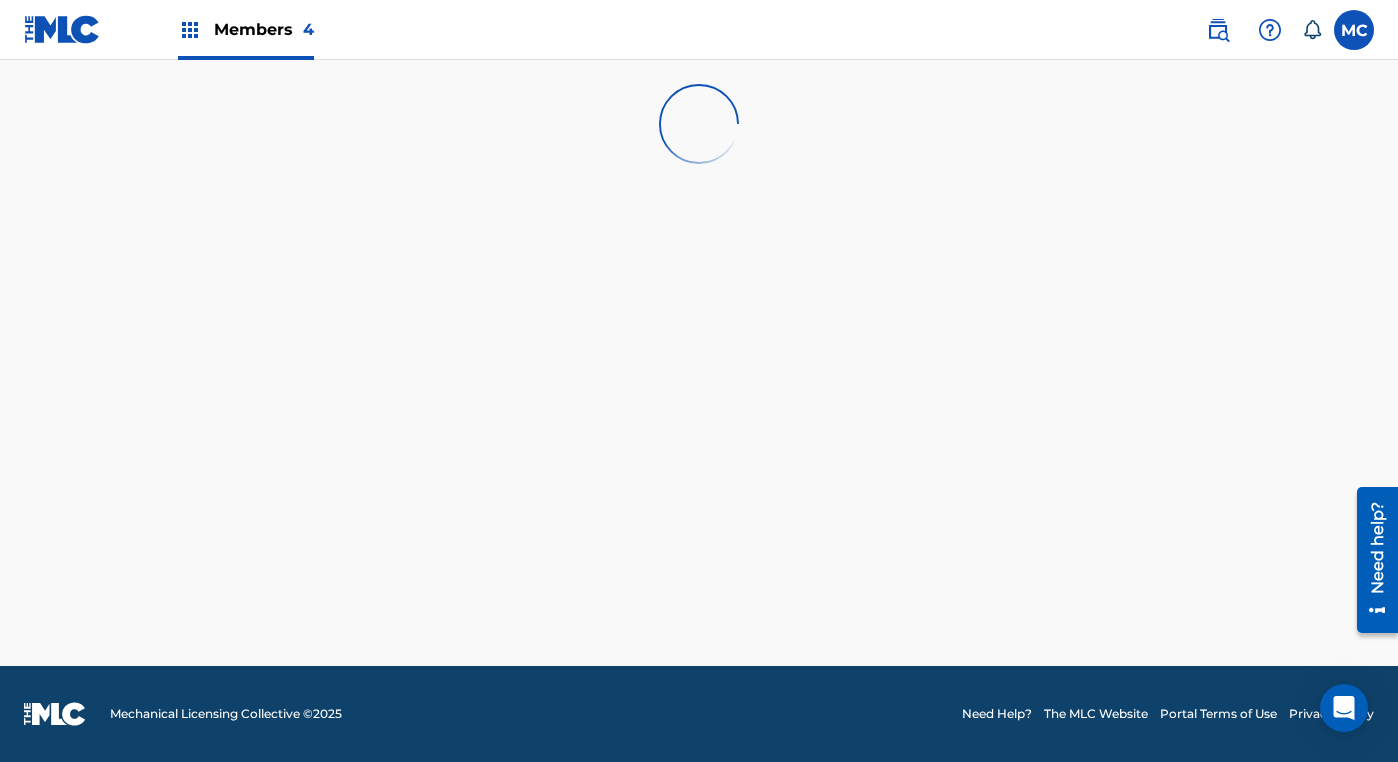 scroll, scrollTop: 0, scrollLeft: 0, axis: both 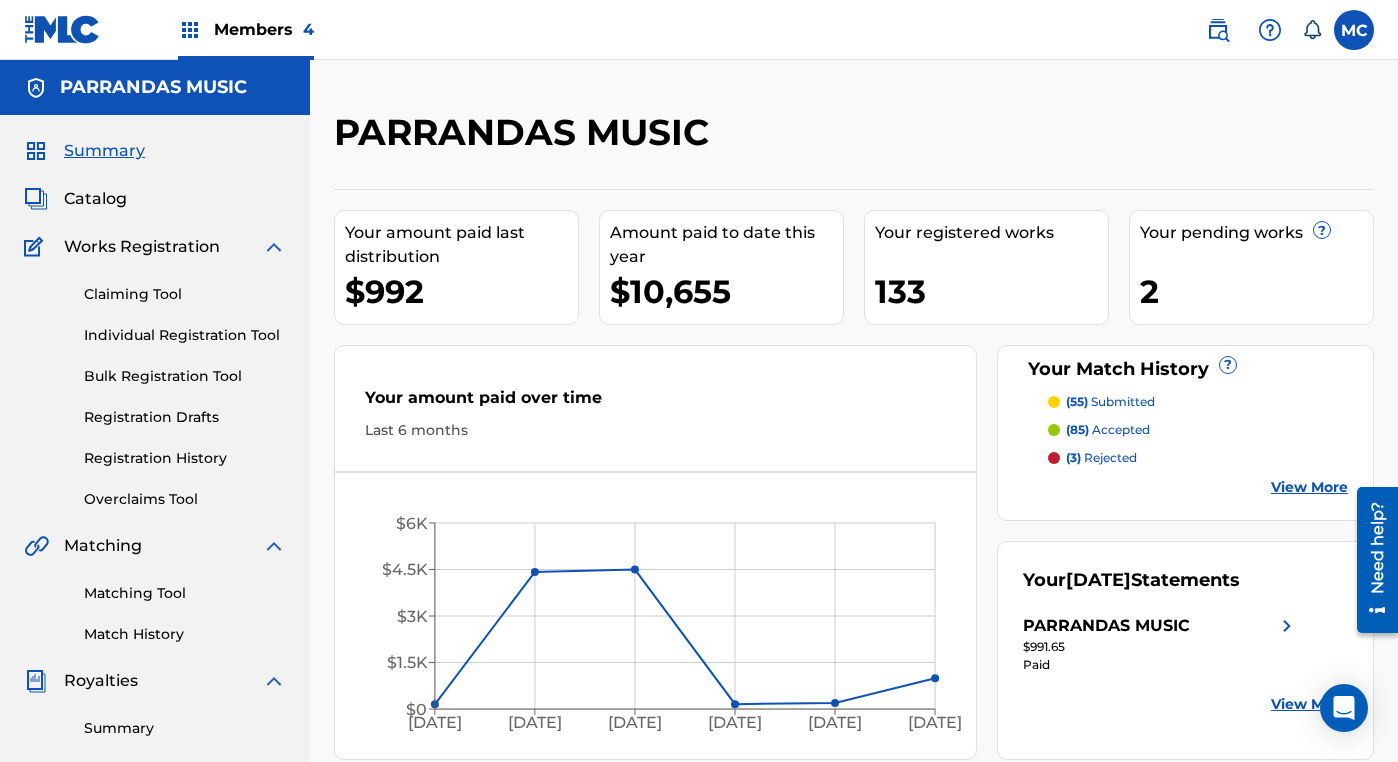 click at bounding box center (1218, 30) 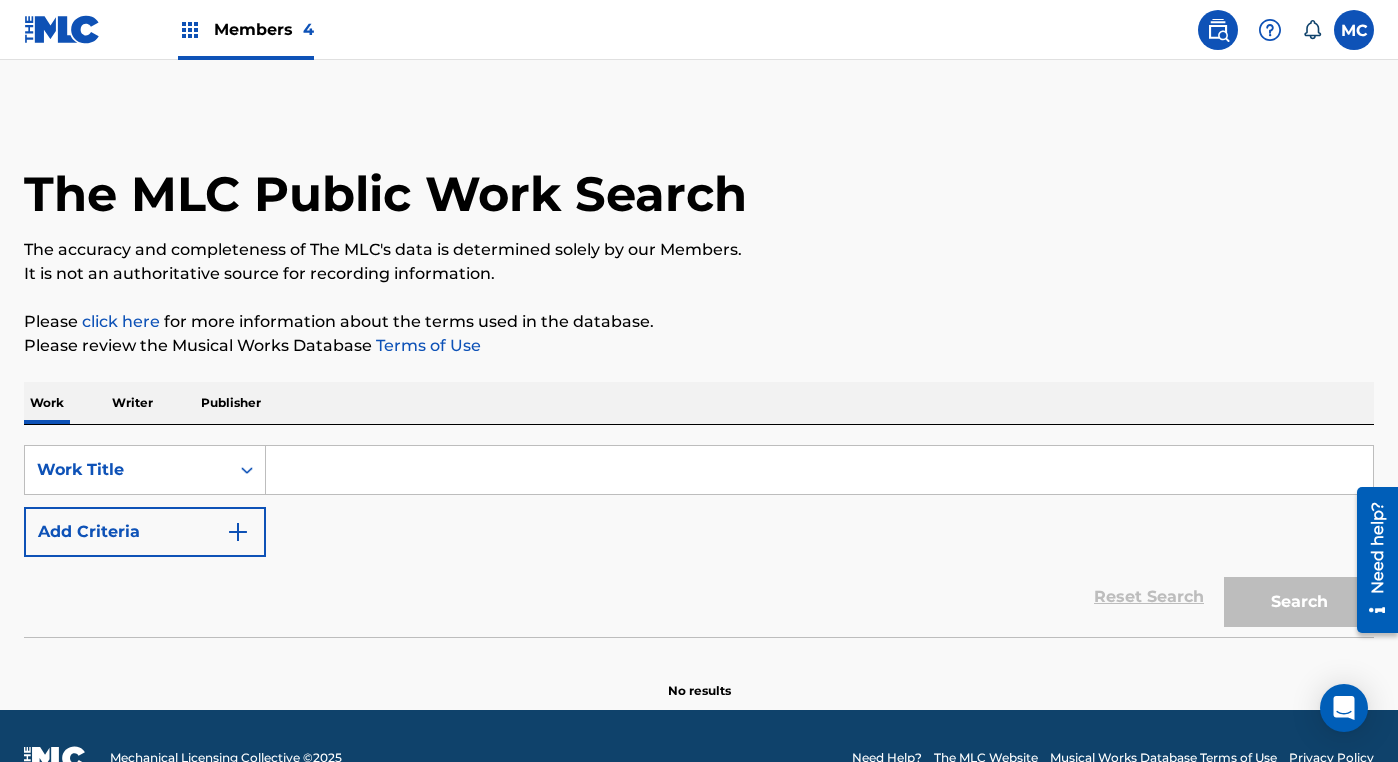 click at bounding box center (819, 470) 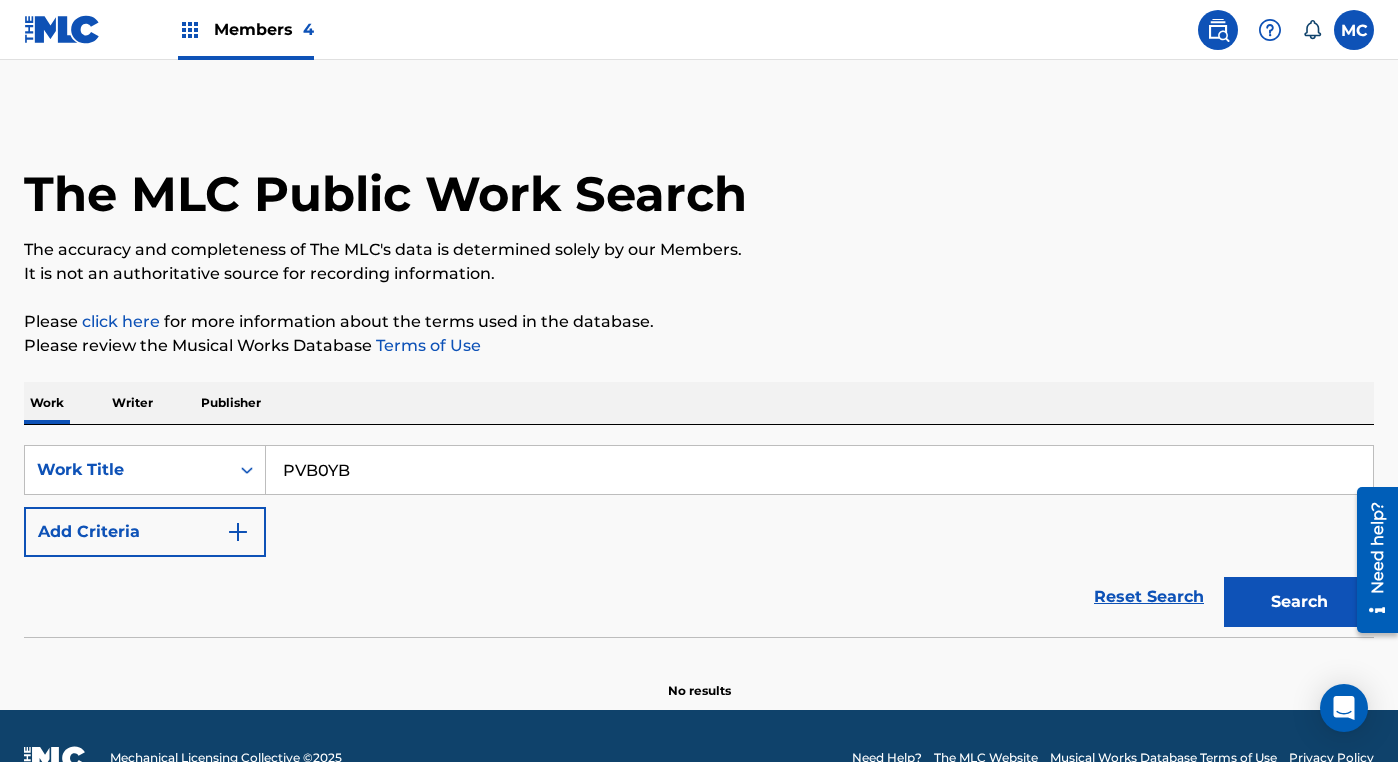 type 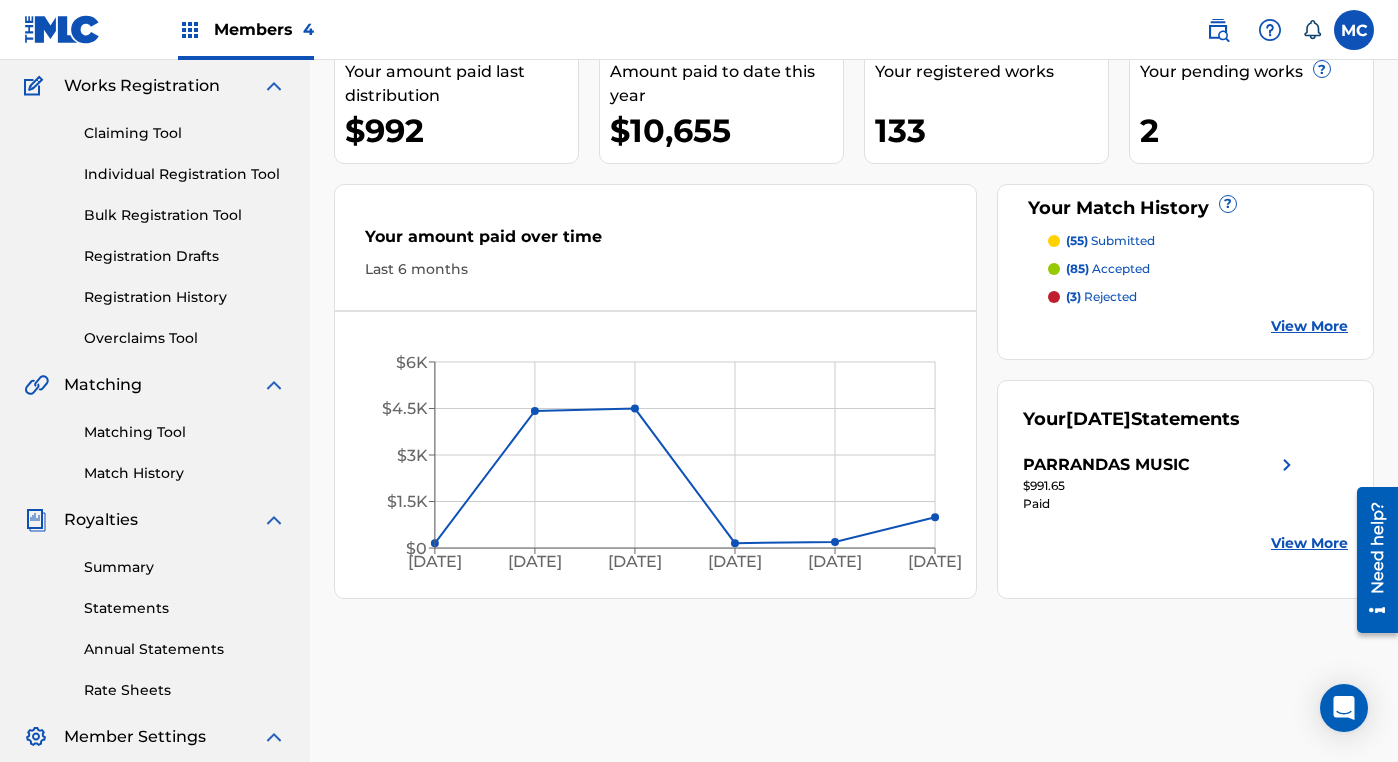 scroll, scrollTop: 160, scrollLeft: 0, axis: vertical 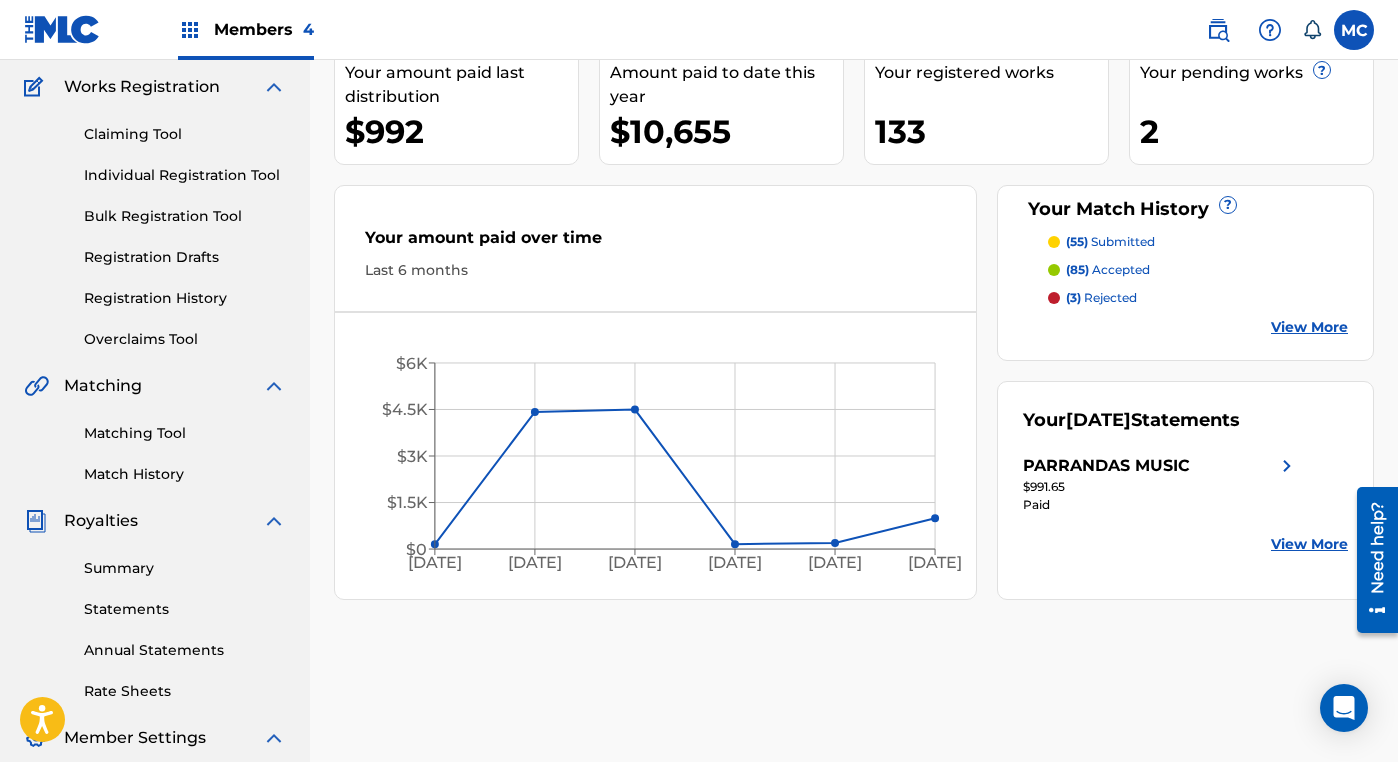 click at bounding box center (1218, 30) 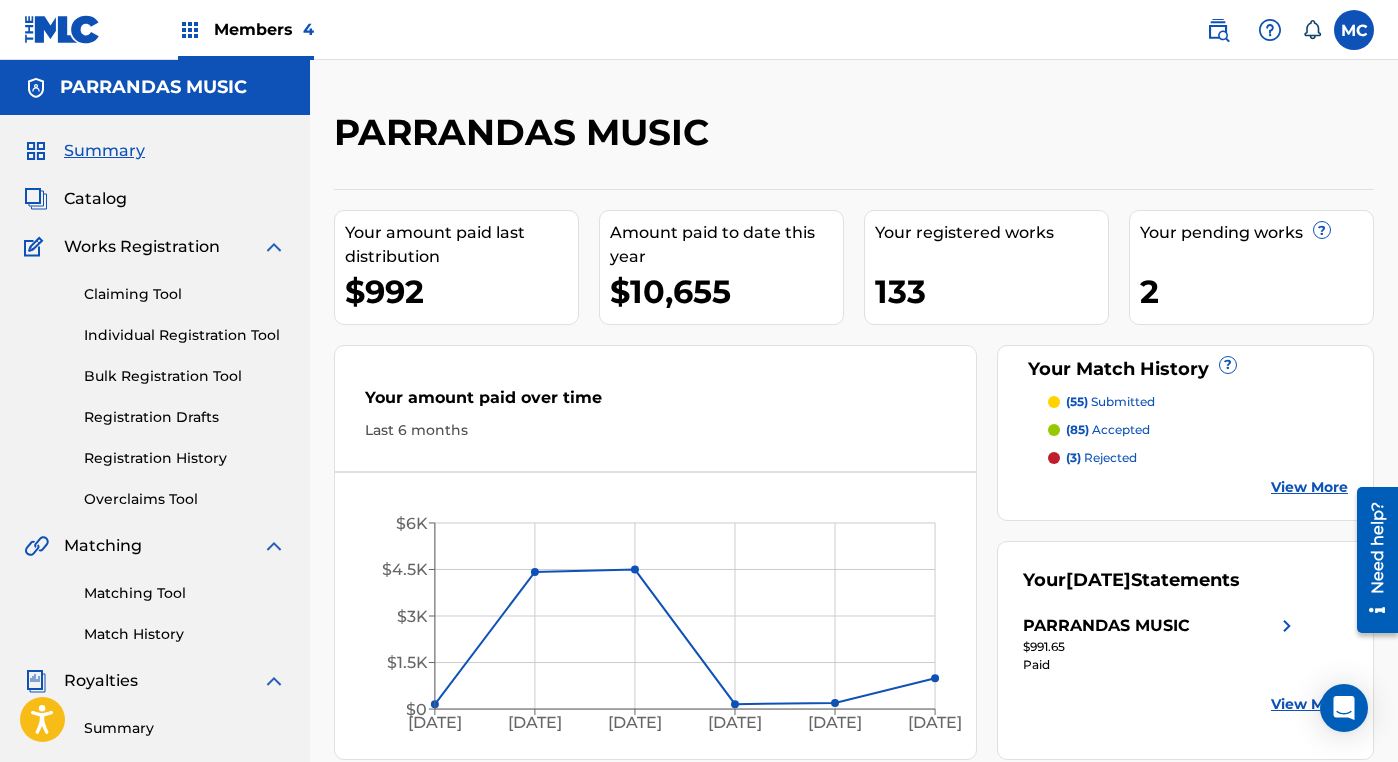 click at bounding box center [1218, 30] 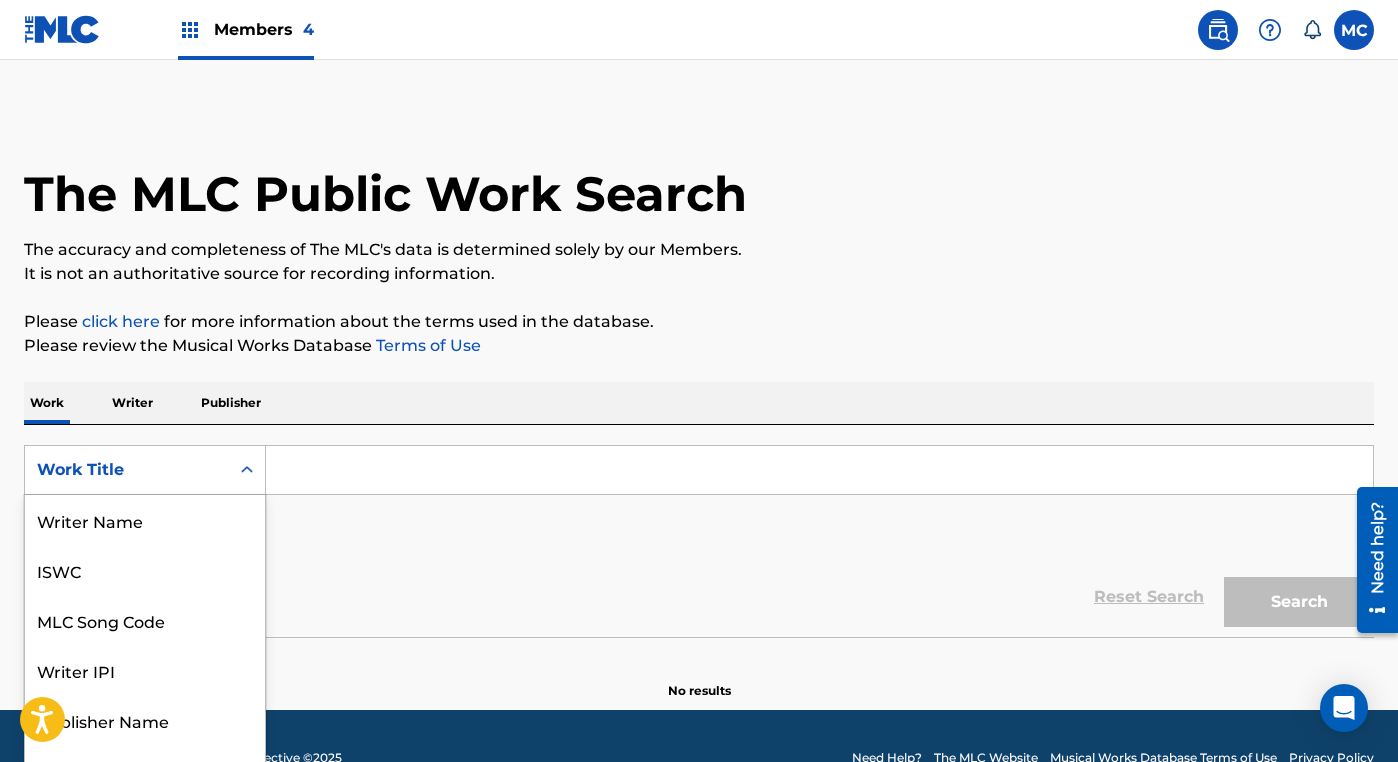 scroll, scrollTop: 33, scrollLeft: 0, axis: vertical 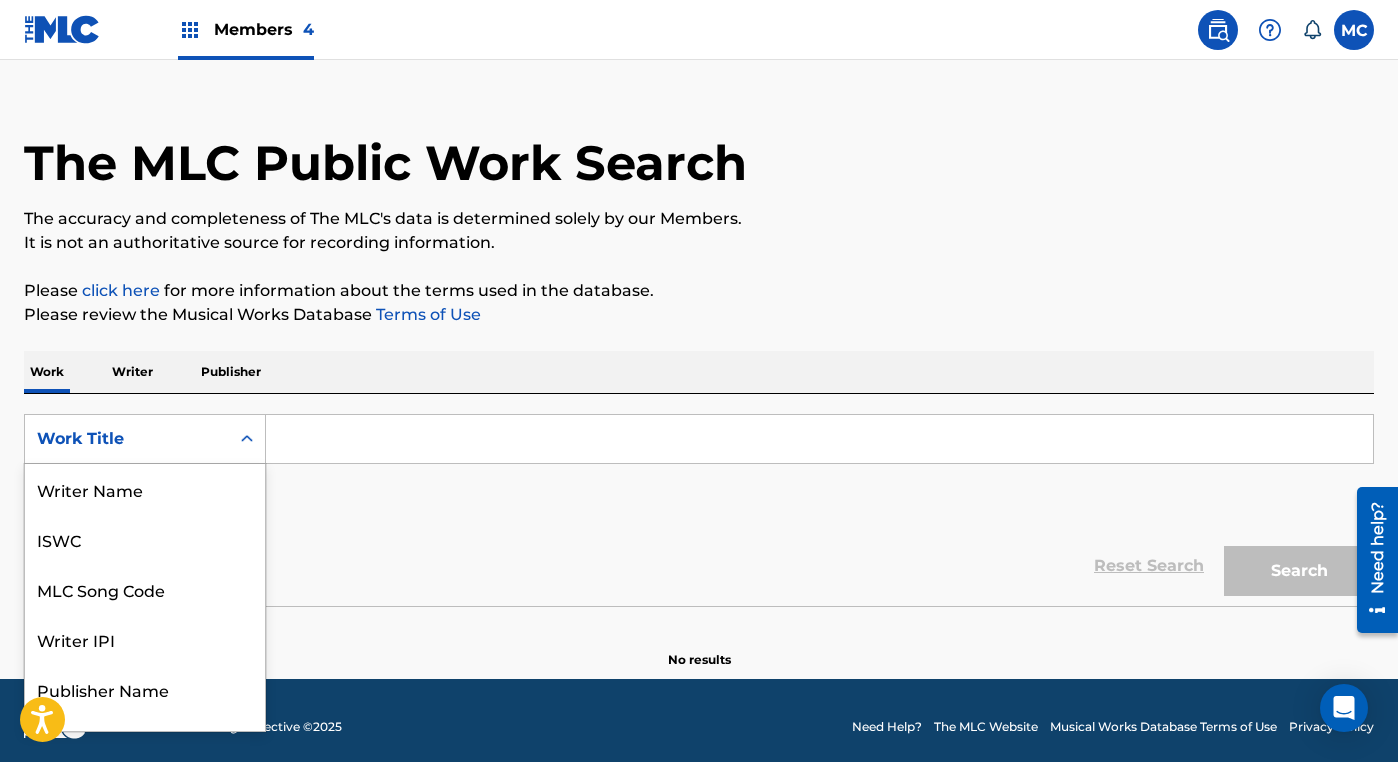 click on "Work Title" at bounding box center (145, 439) 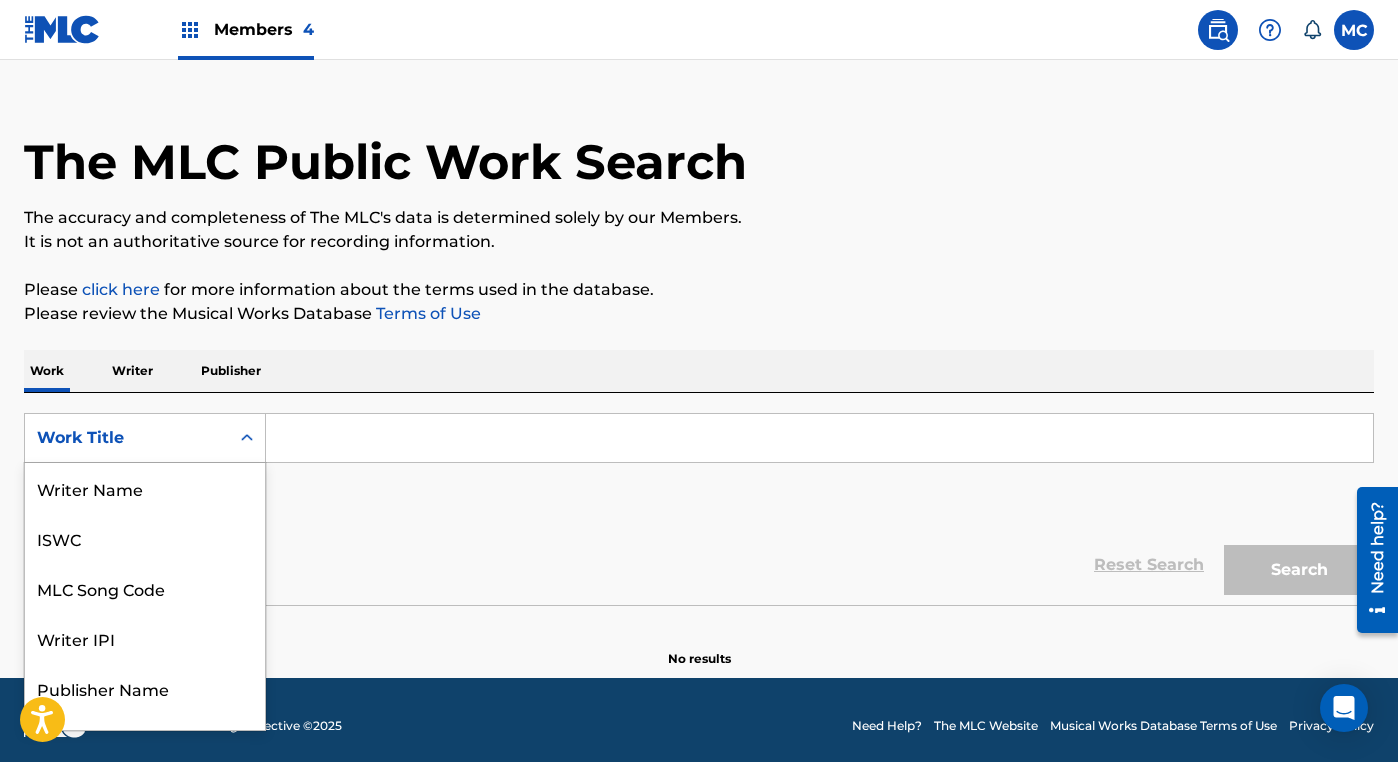 scroll, scrollTop: 100, scrollLeft: 0, axis: vertical 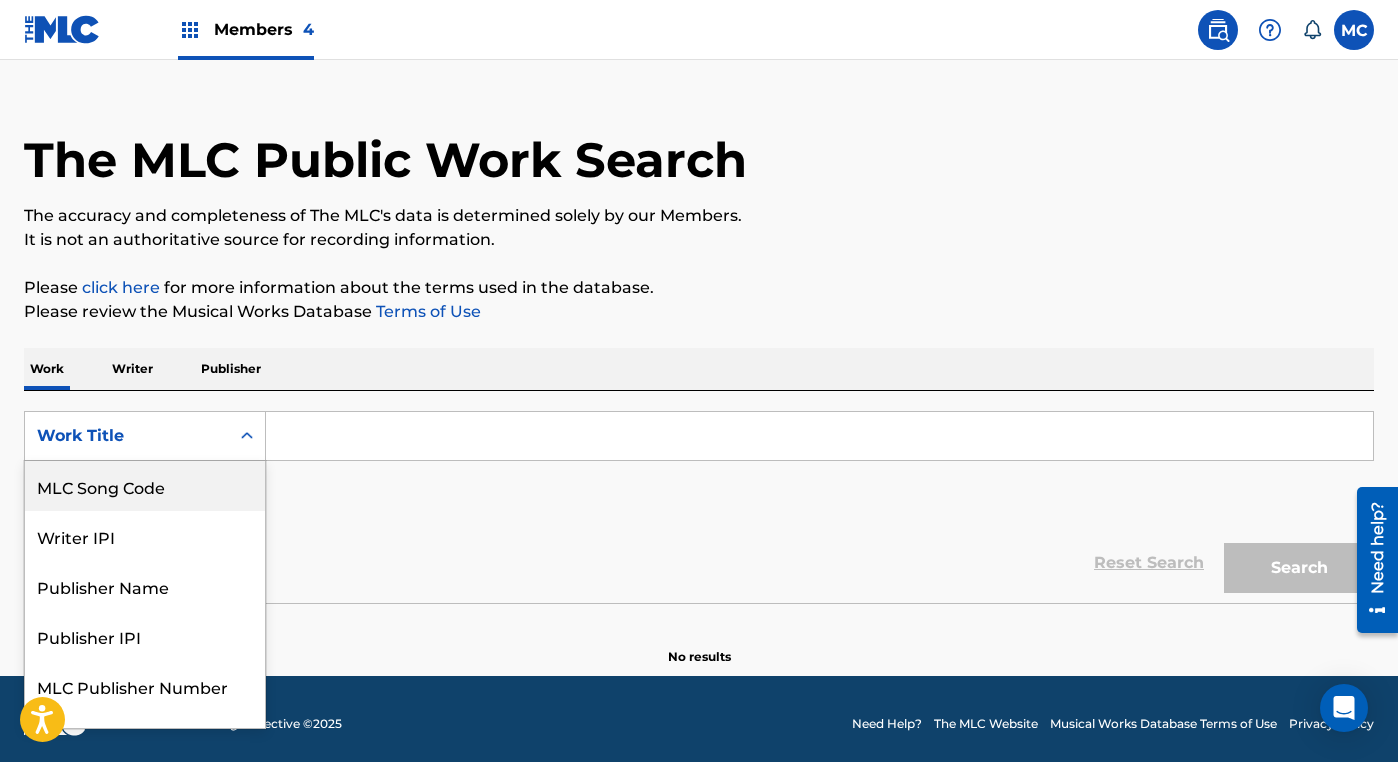 click on "MLC Song Code" at bounding box center [145, 486] 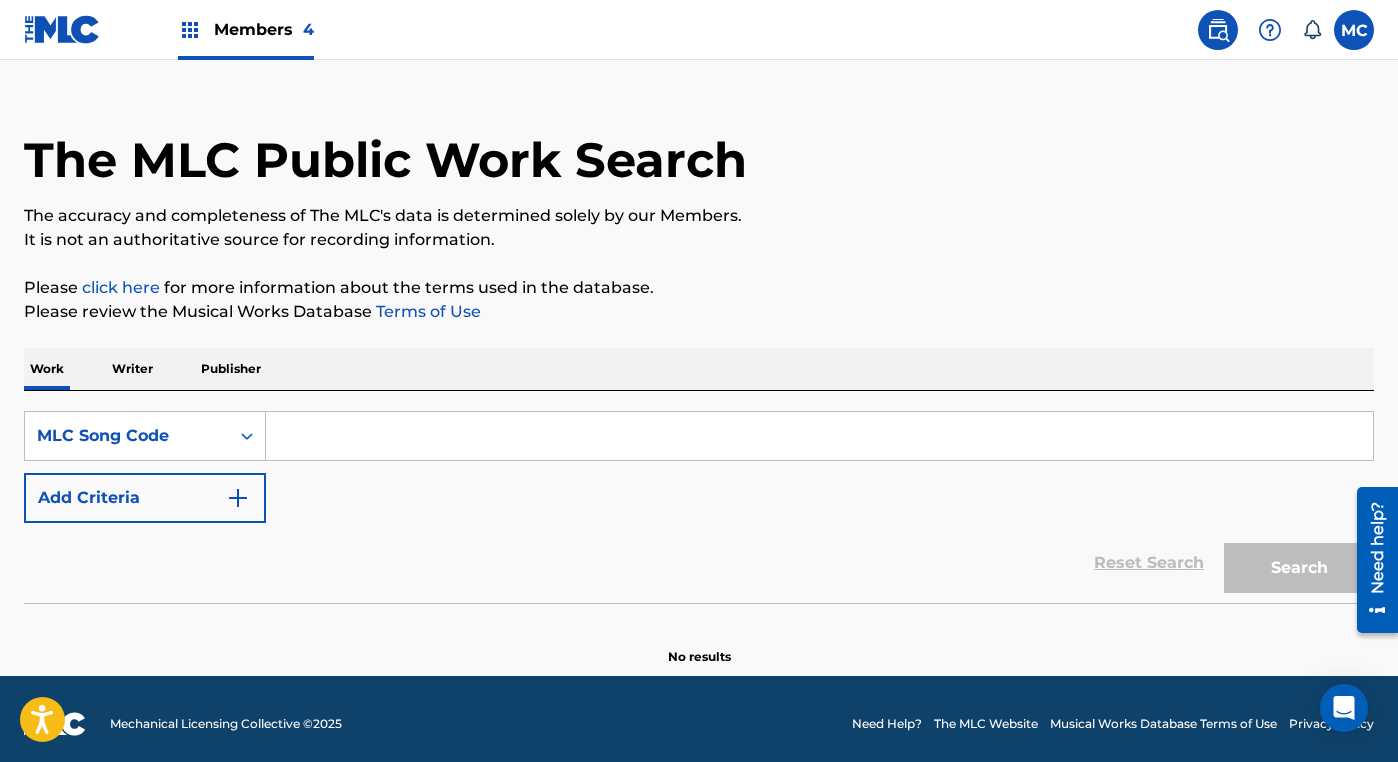 click at bounding box center (819, 436) 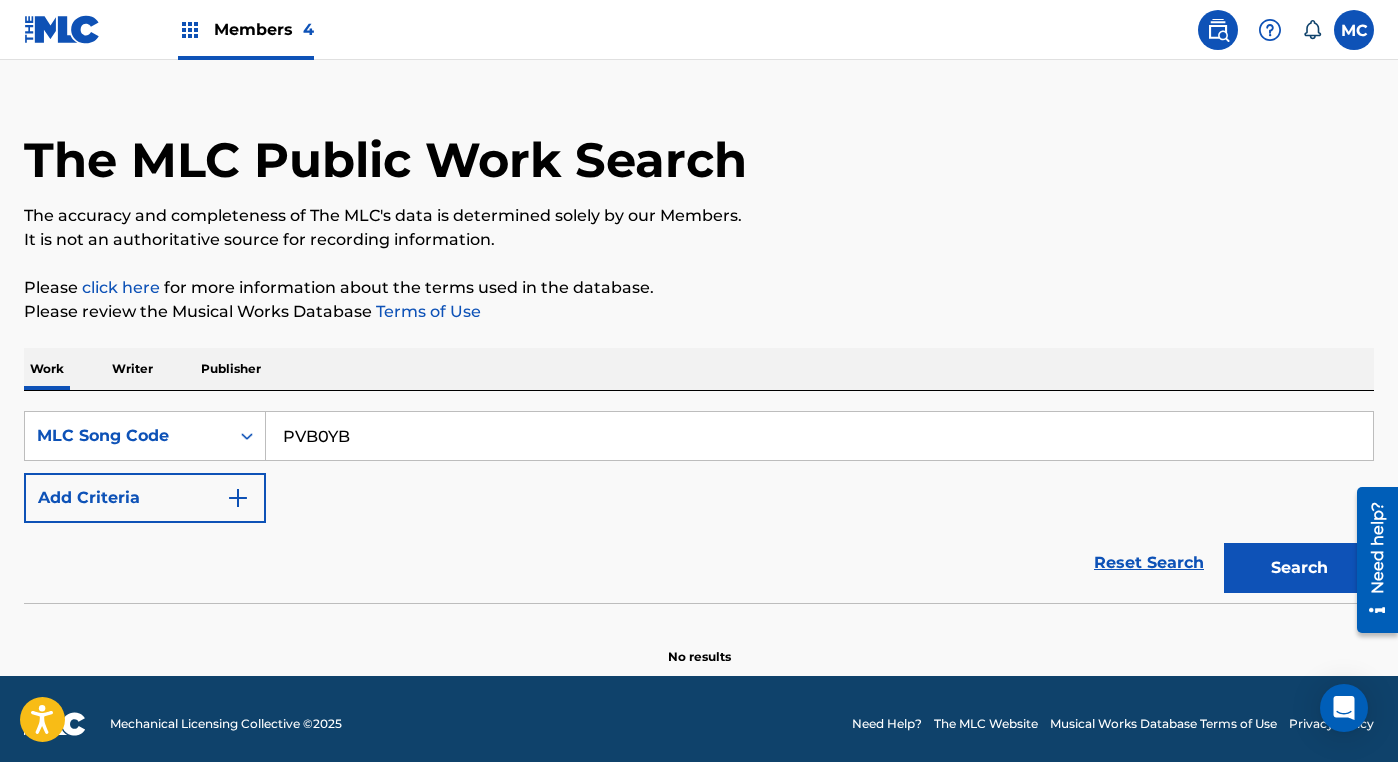 type on "PVB0YB" 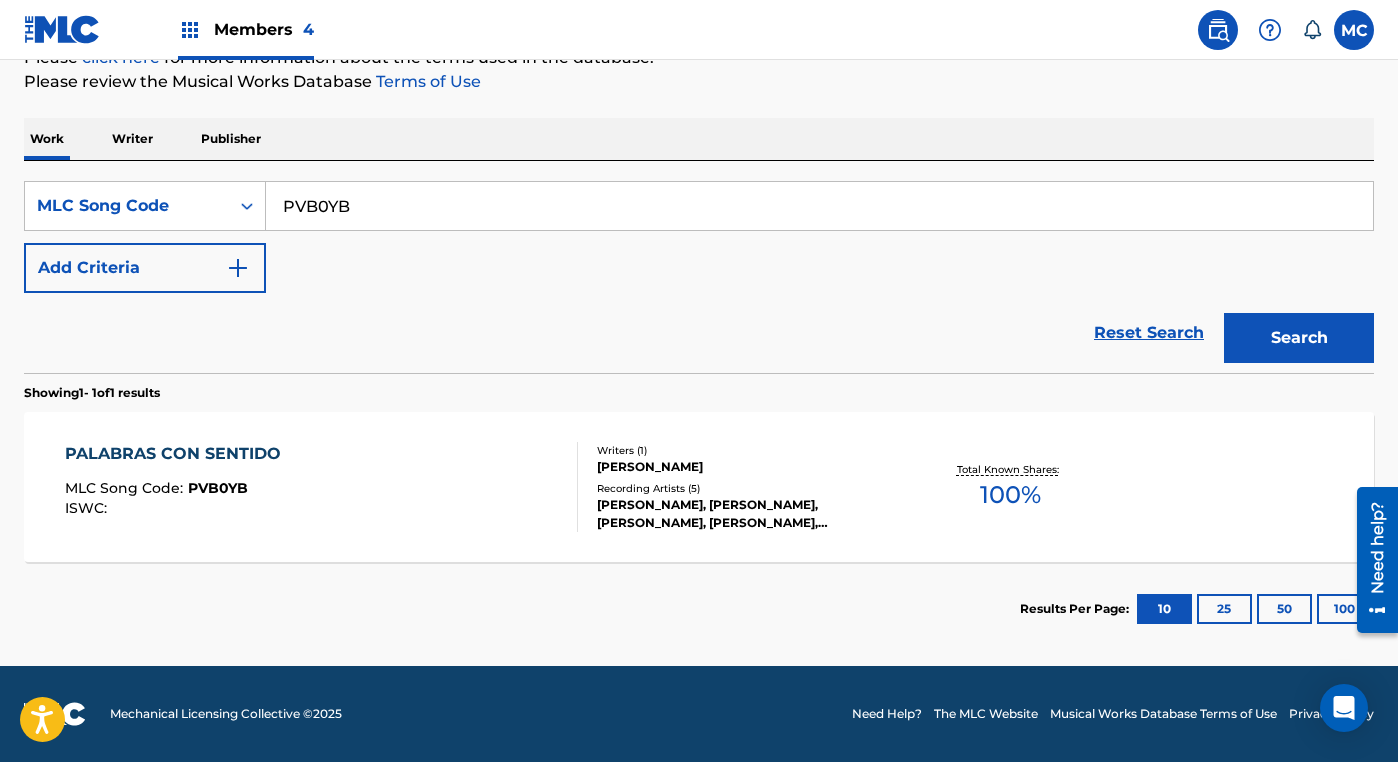 scroll, scrollTop: 264, scrollLeft: 0, axis: vertical 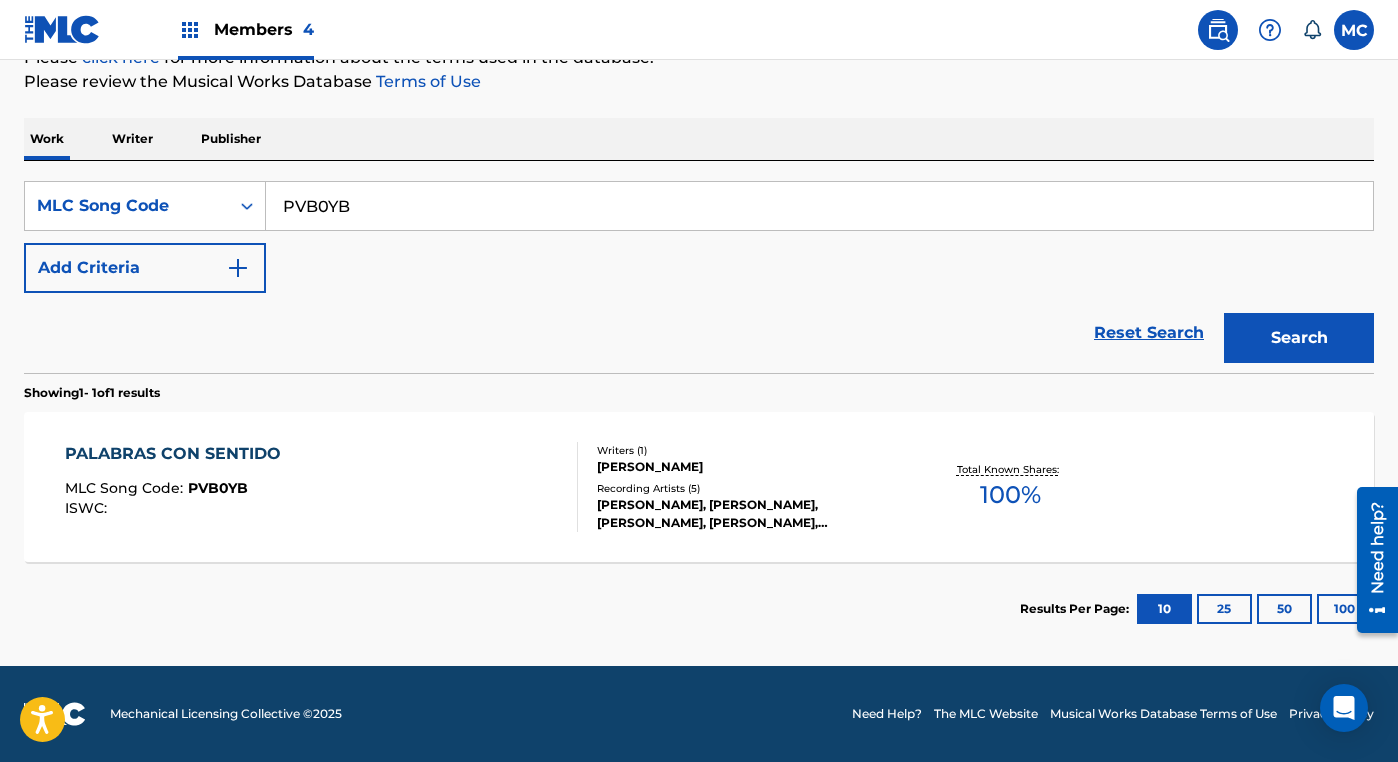 click on "PALABRAS CON SENTIDO" at bounding box center [178, 454] 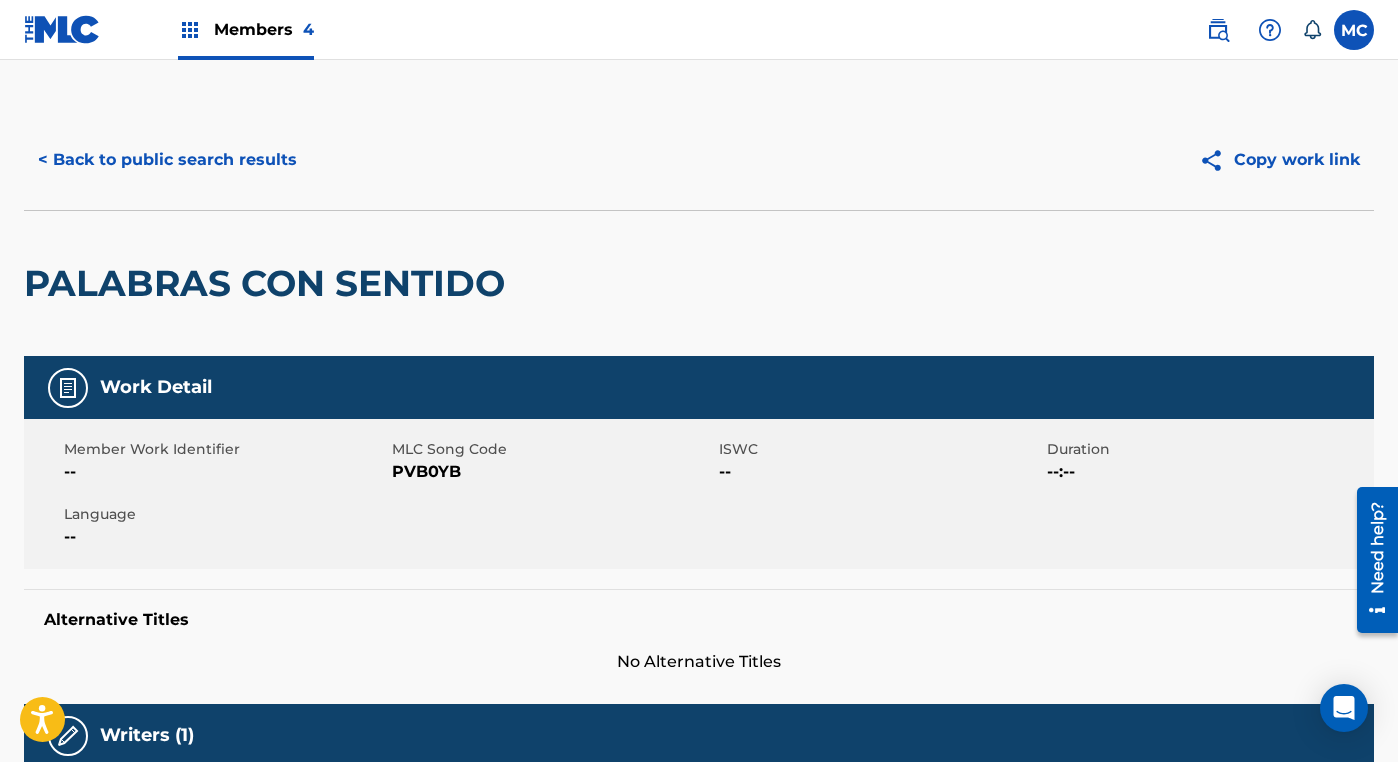 scroll, scrollTop: 0, scrollLeft: 0, axis: both 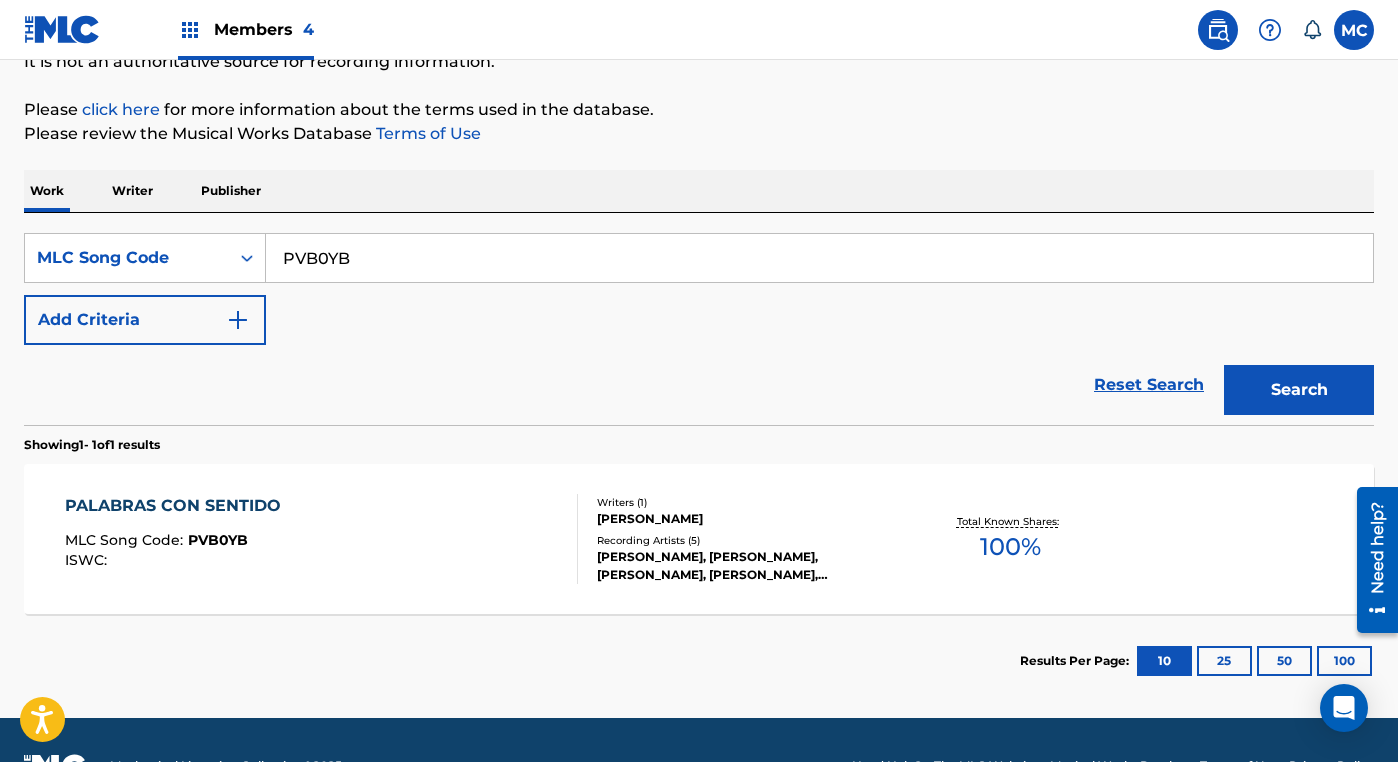 click on "PVB0YB" at bounding box center (819, 258) 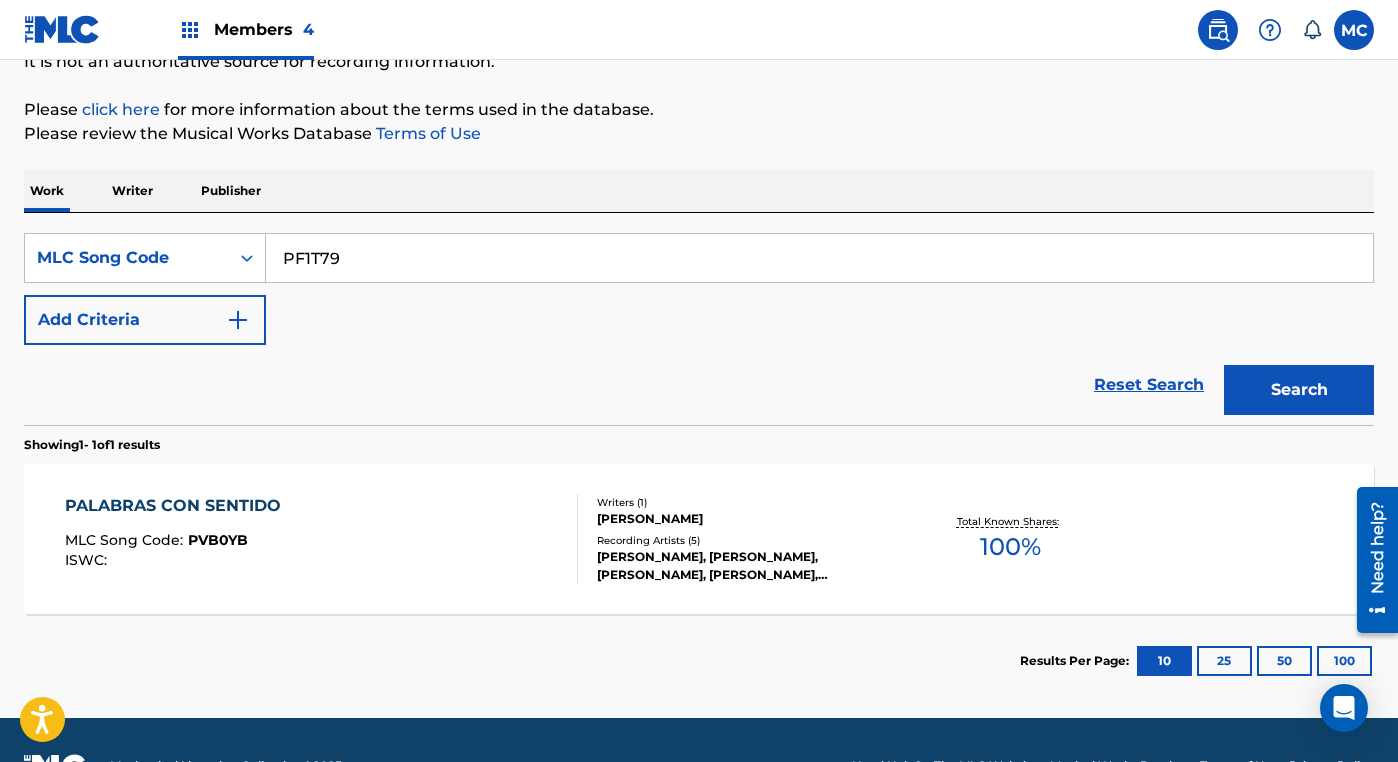 type on "PF1T79" 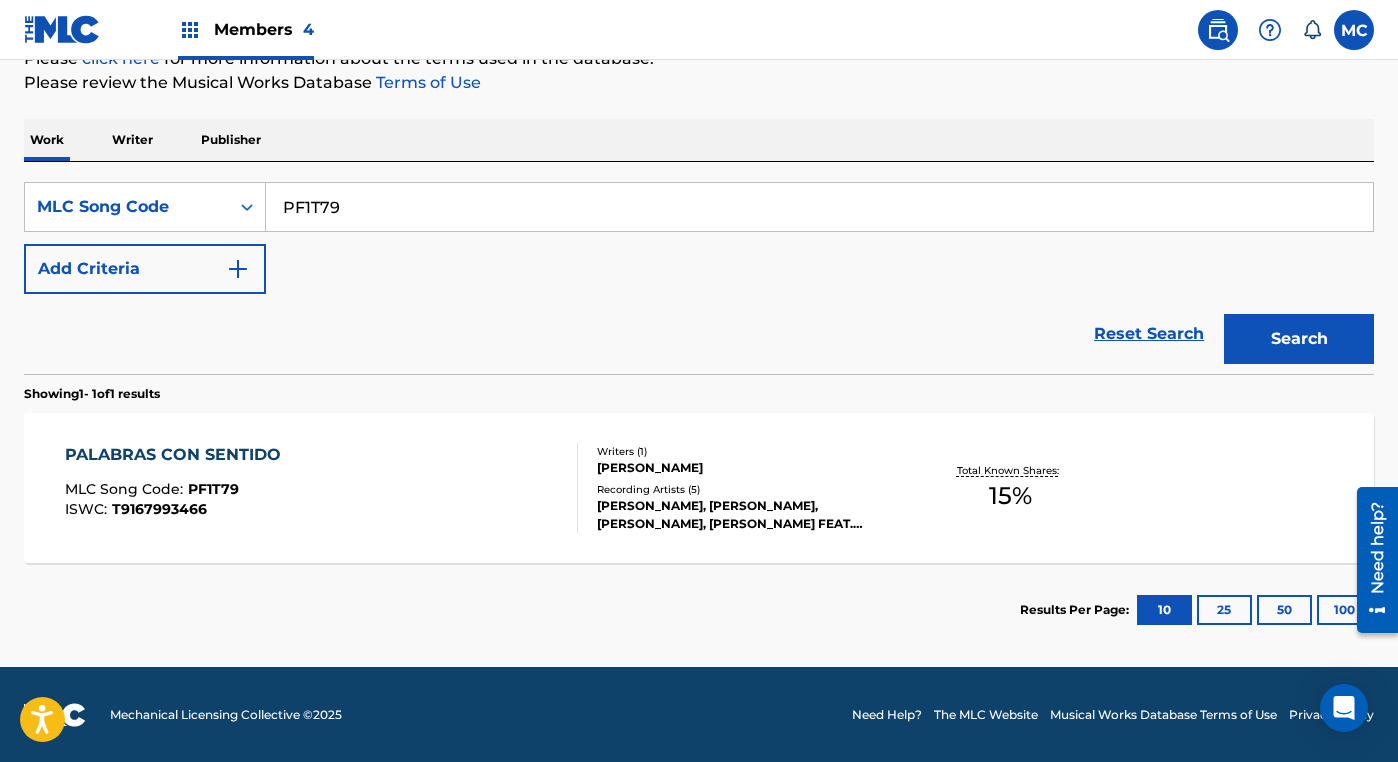 scroll, scrollTop: 264, scrollLeft: 0, axis: vertical 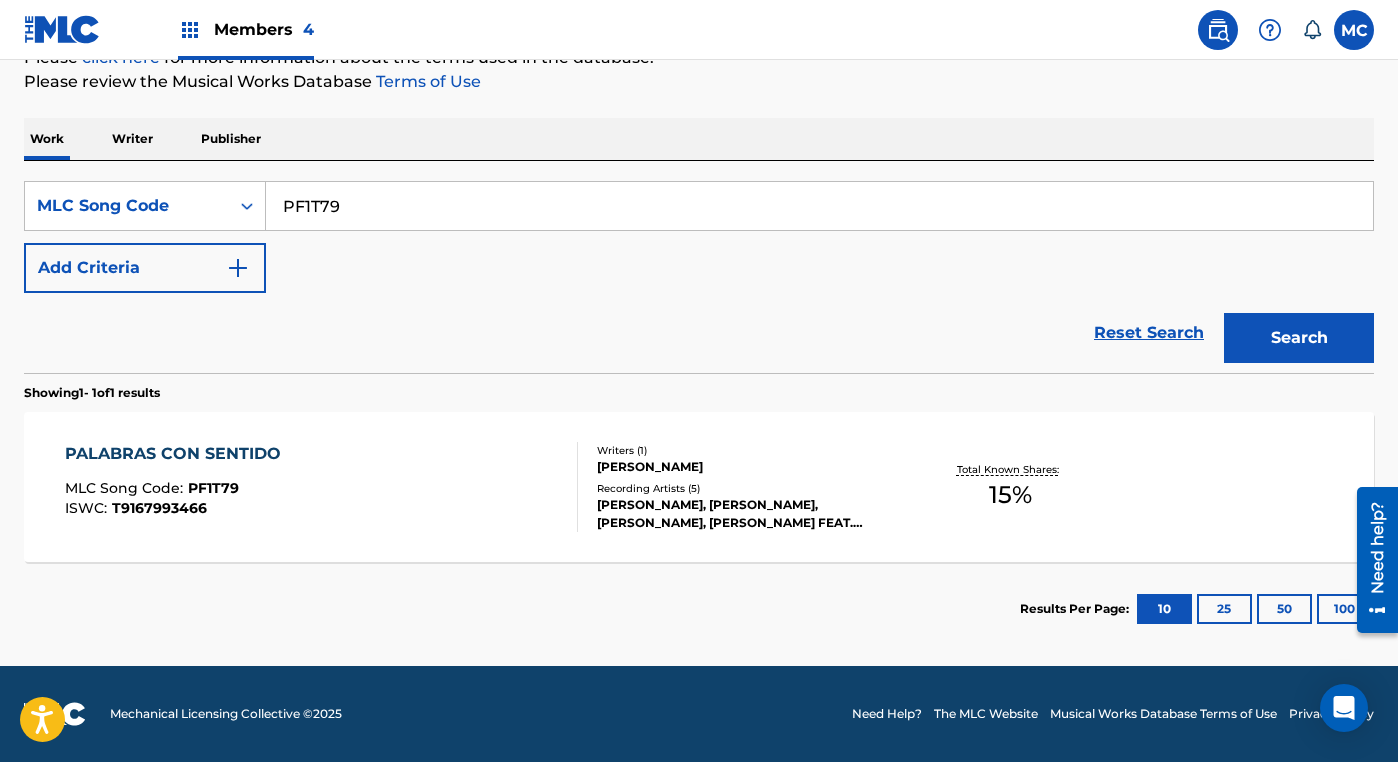 click on "PALABRAS CON SENTIDO" at bounding box center [178, 454] 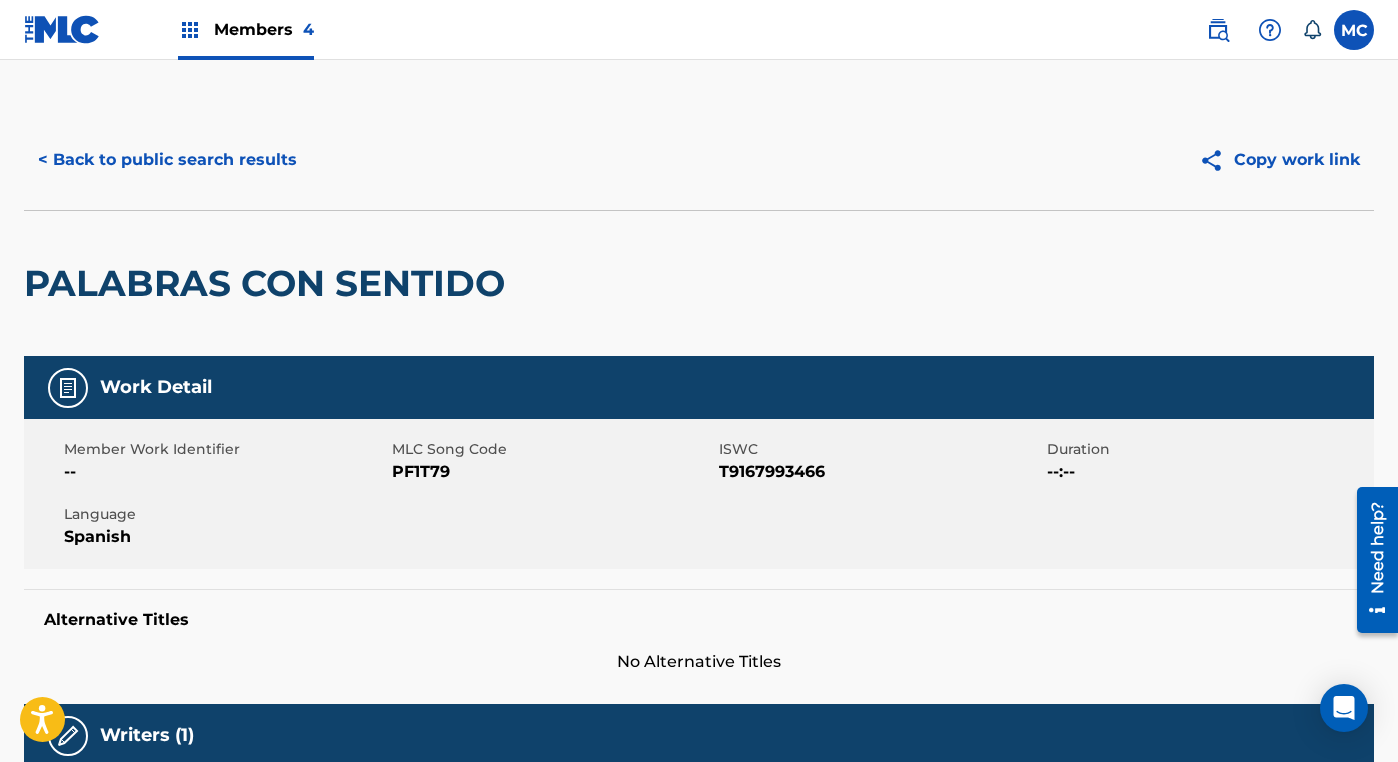 scroll, scrollTop: 0, scrollLeft: 0, axis: both 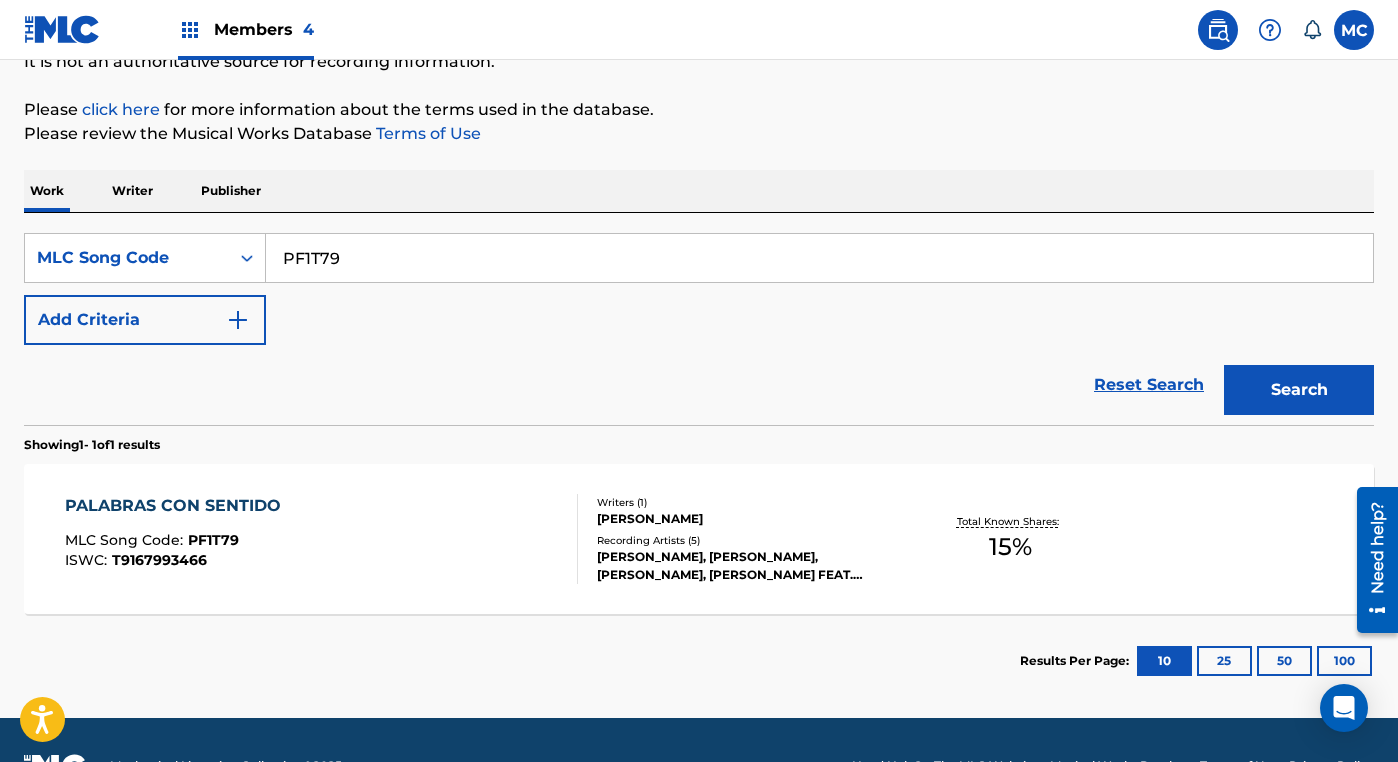 click on "PF1T79" at bounding box center [819, 258] 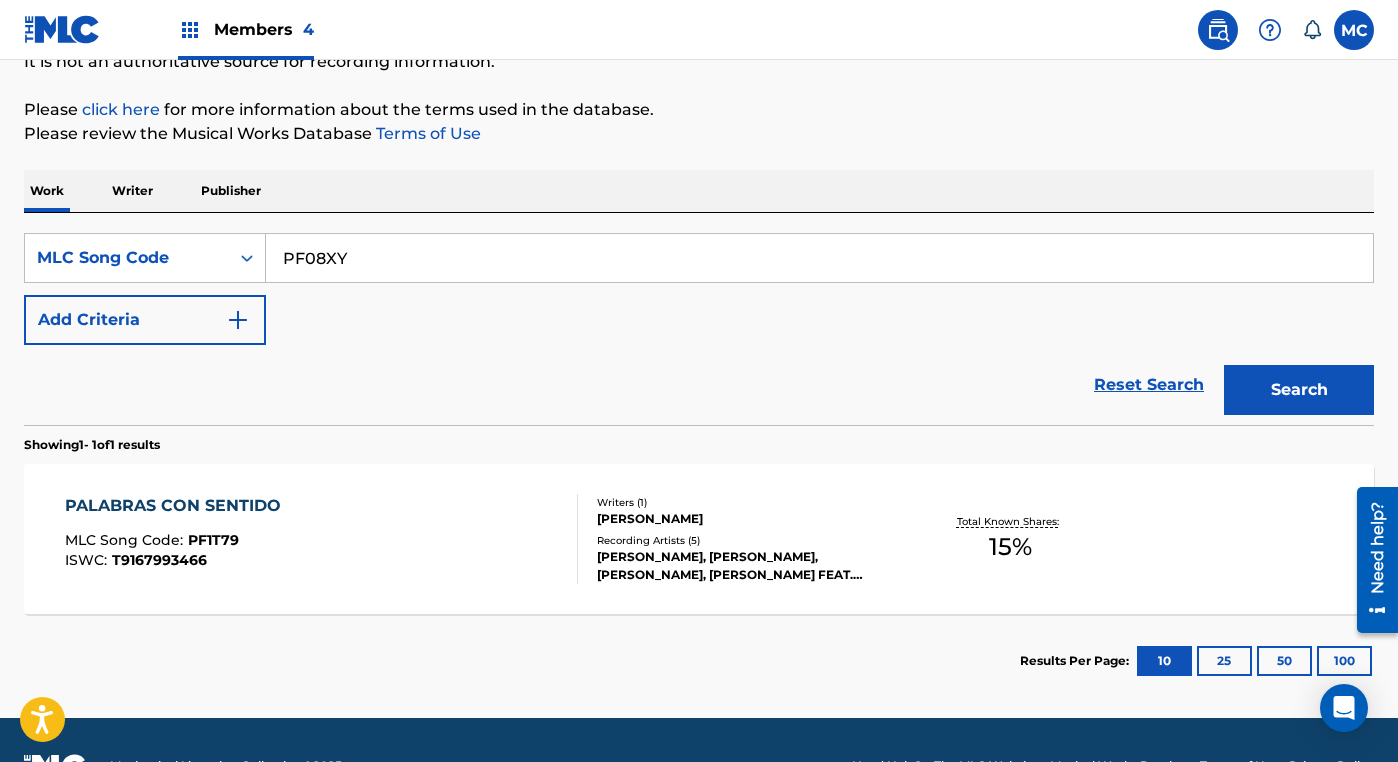 type on "PF08XY" 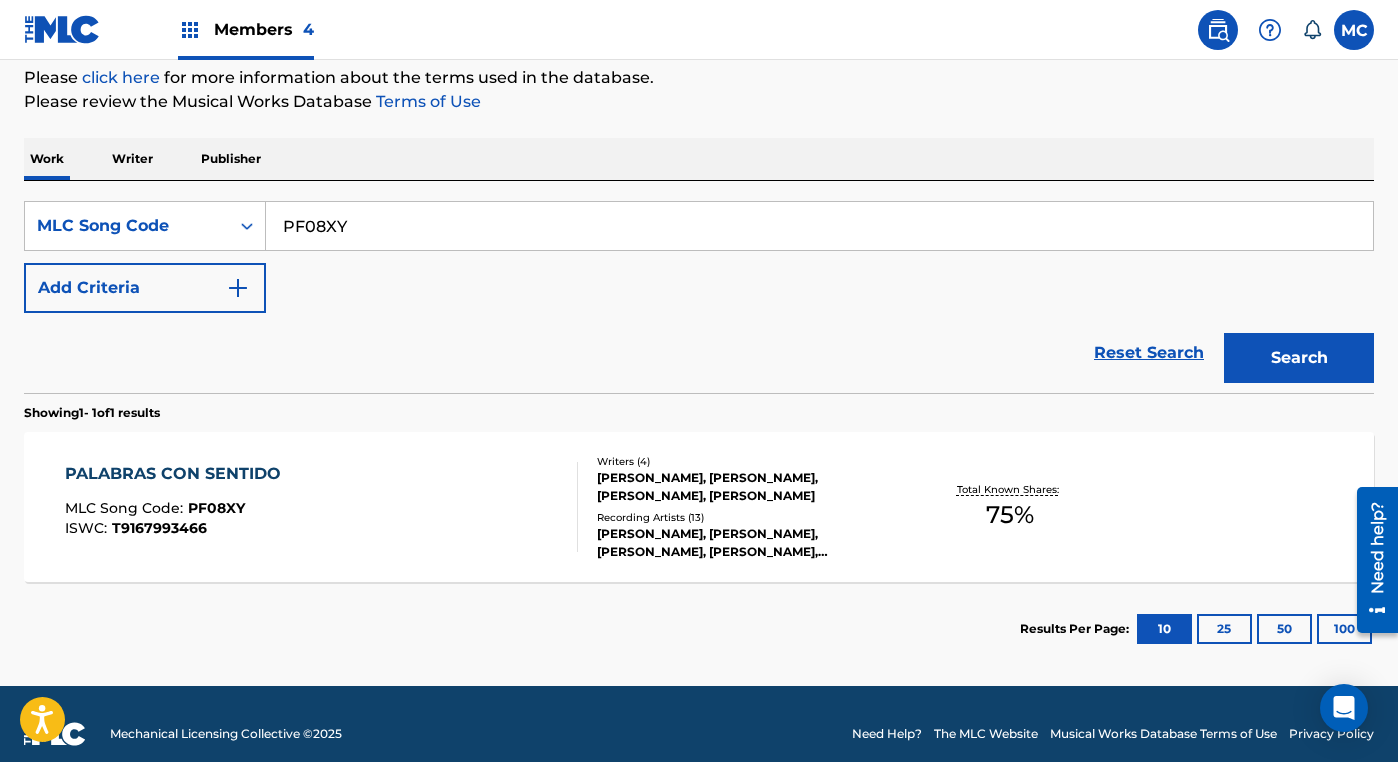 scroll, scrollTop: 258, scrollLeft: 0, axis: vertical 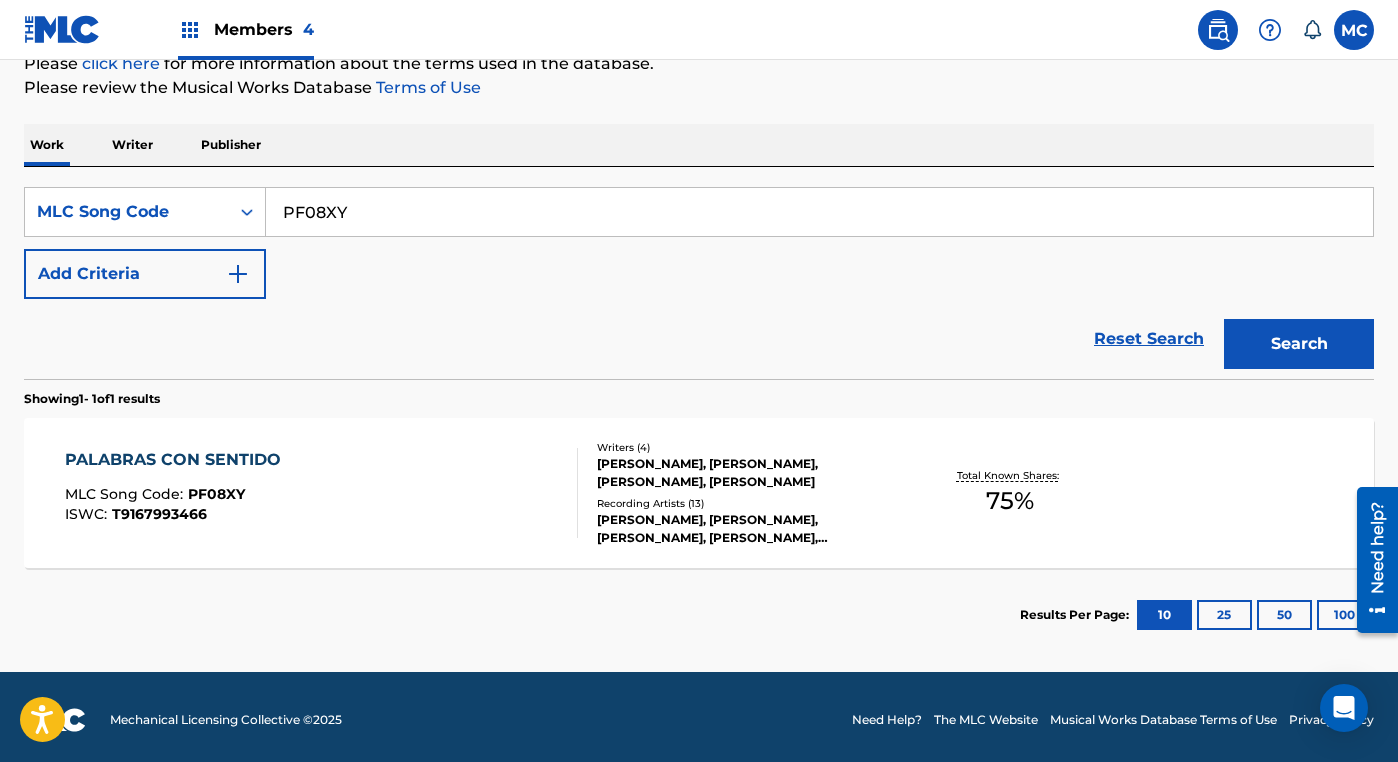 click on "PALABRAS CON SENTIDO" at bounding box center (178, 460) 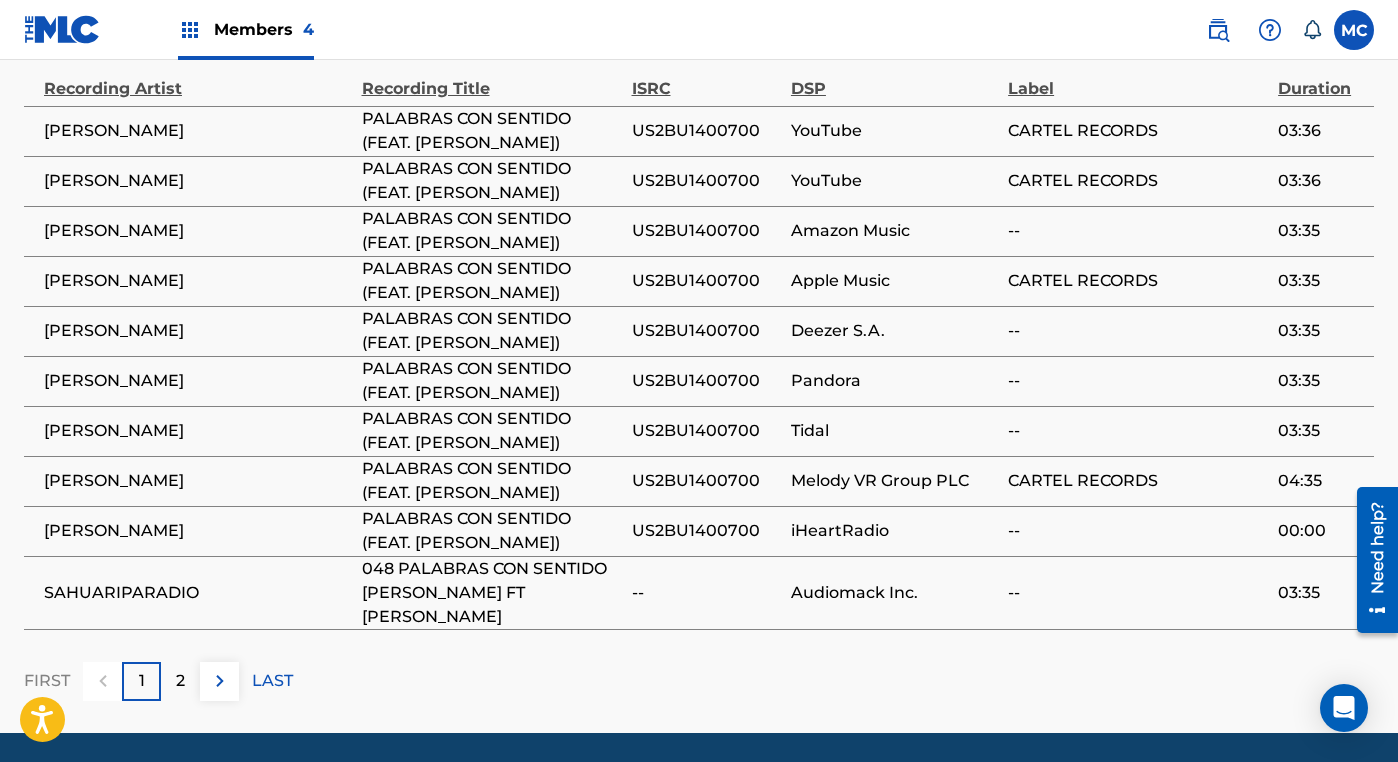 scroll, scrollTop: 1643, scrollLeft: 0, axis: vertical 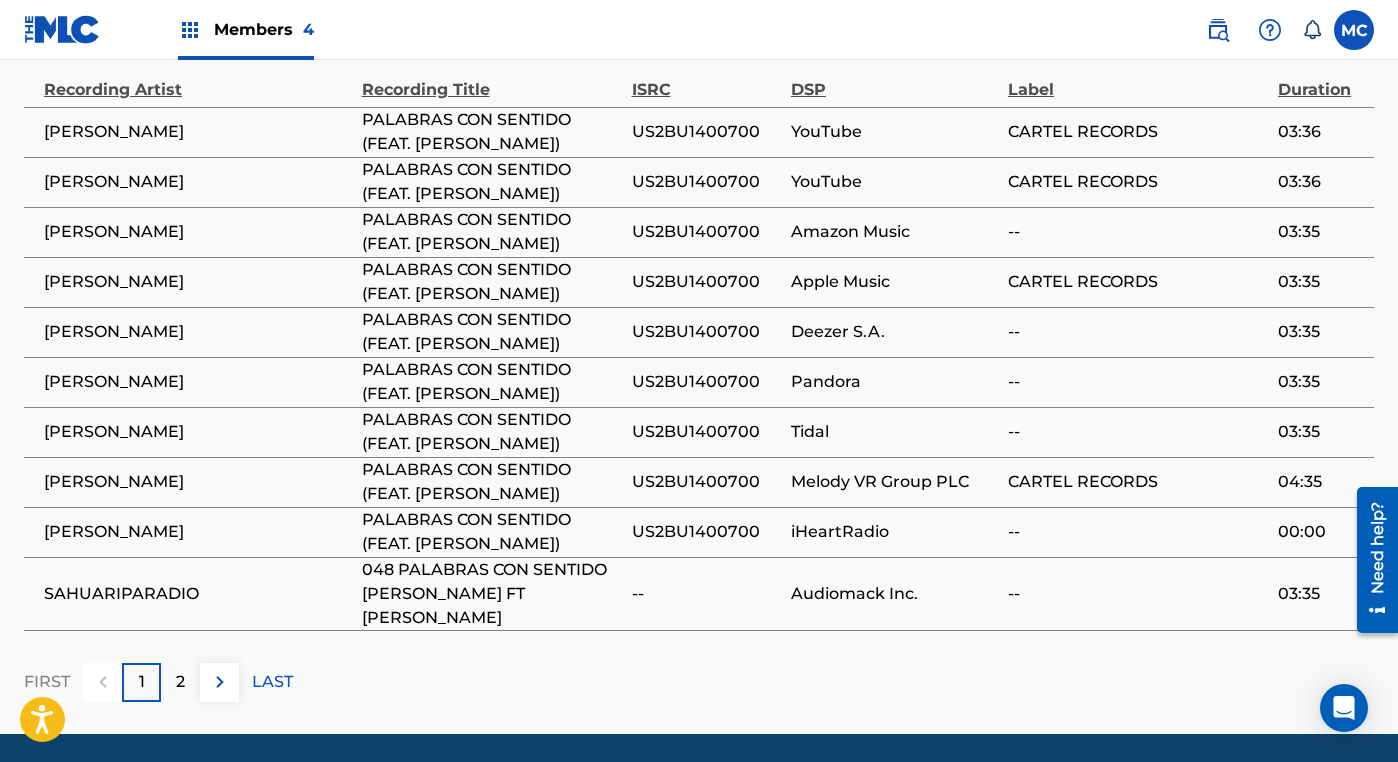 click on "2" at bounding box center (180, 682) 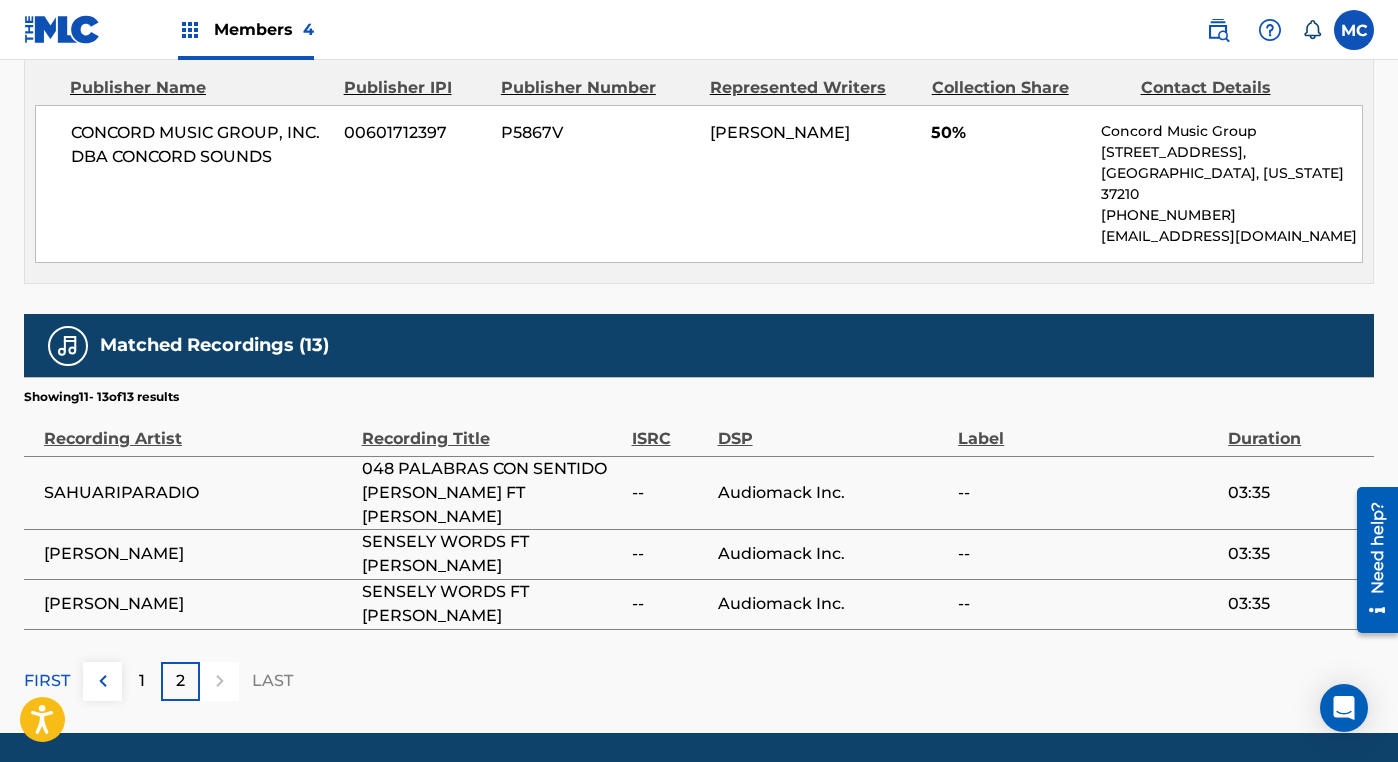 scroll, scrollTop: 1293, scrollLeft: 0, axis: vertical 